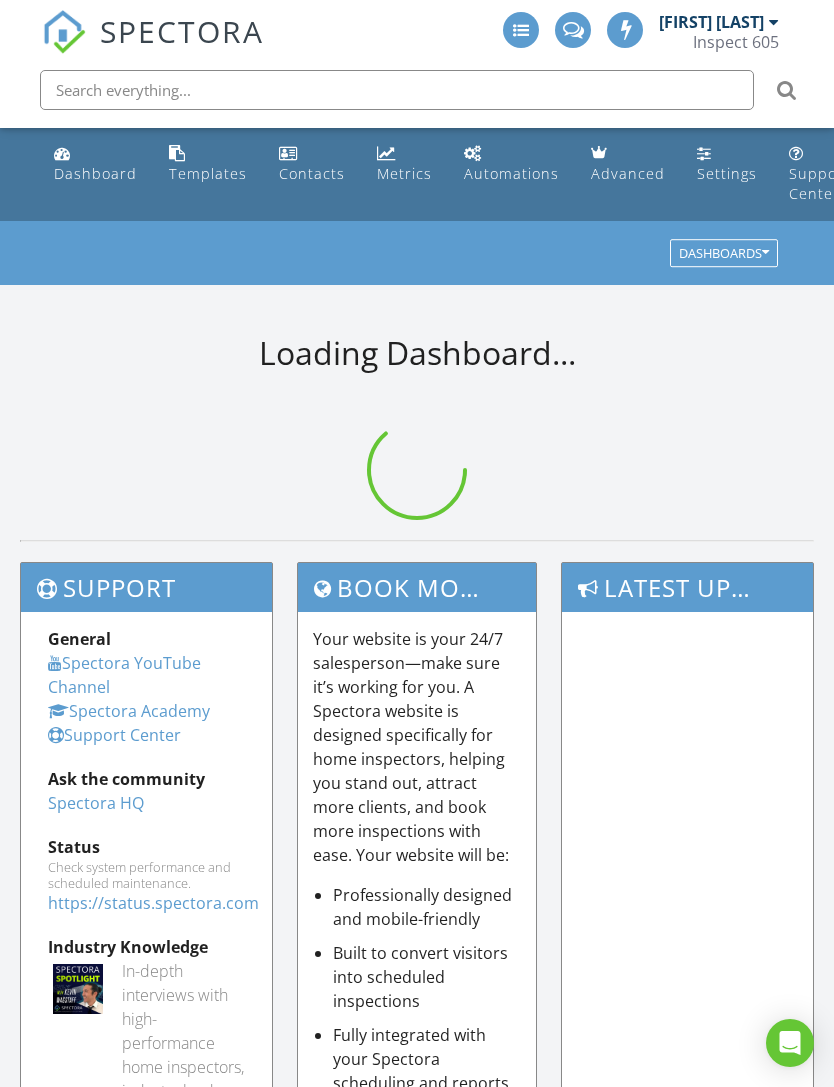 scroll, scrollTop: 0, scrollLeft: 0, axis: both 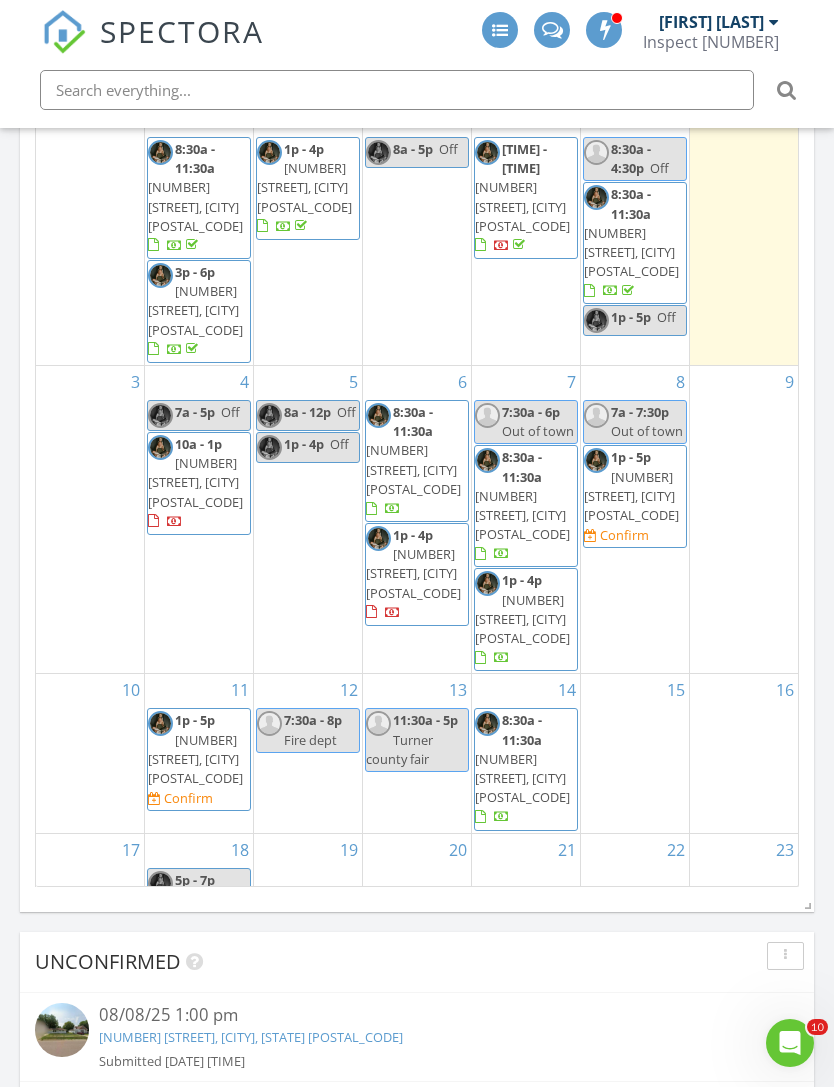 click on "8
7a - 7:30p
Out of town
1p - 5p
411 E Lynn Ave, Canton 57013
Confirm" at bounding box center [635, 519] 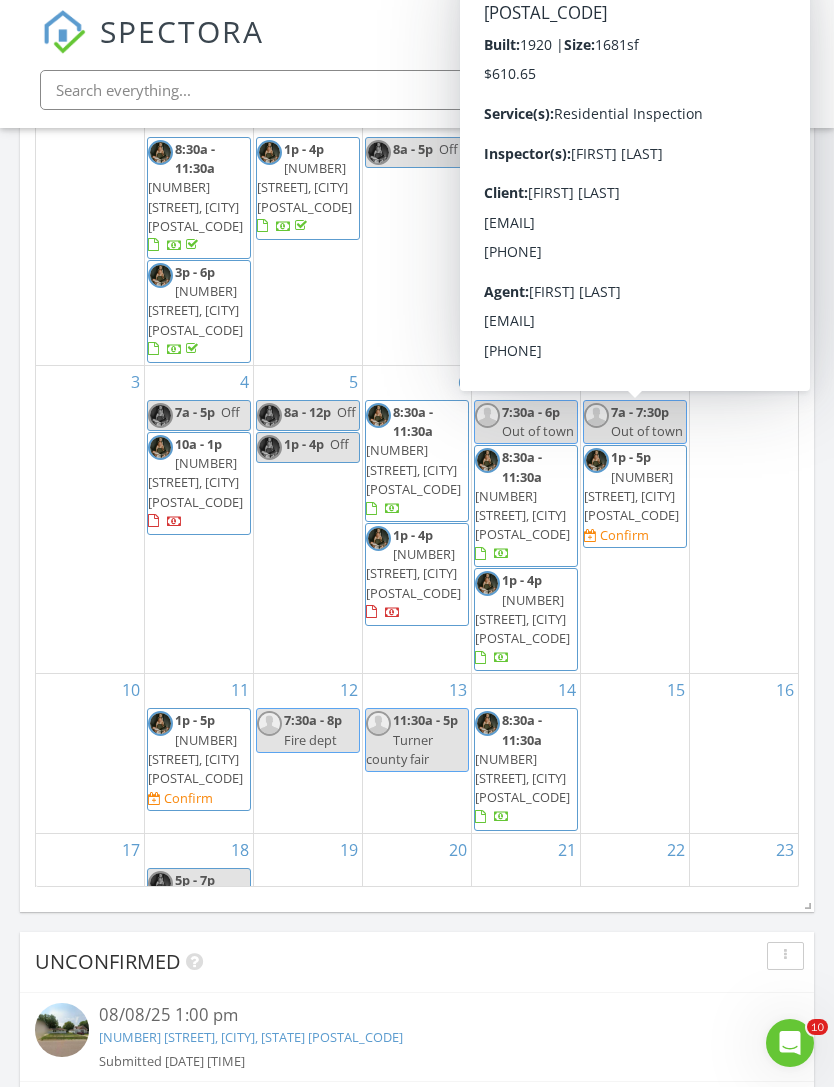 click on "411 E Lynn Ave, Canton 57013" at bounding box center [631, 496] 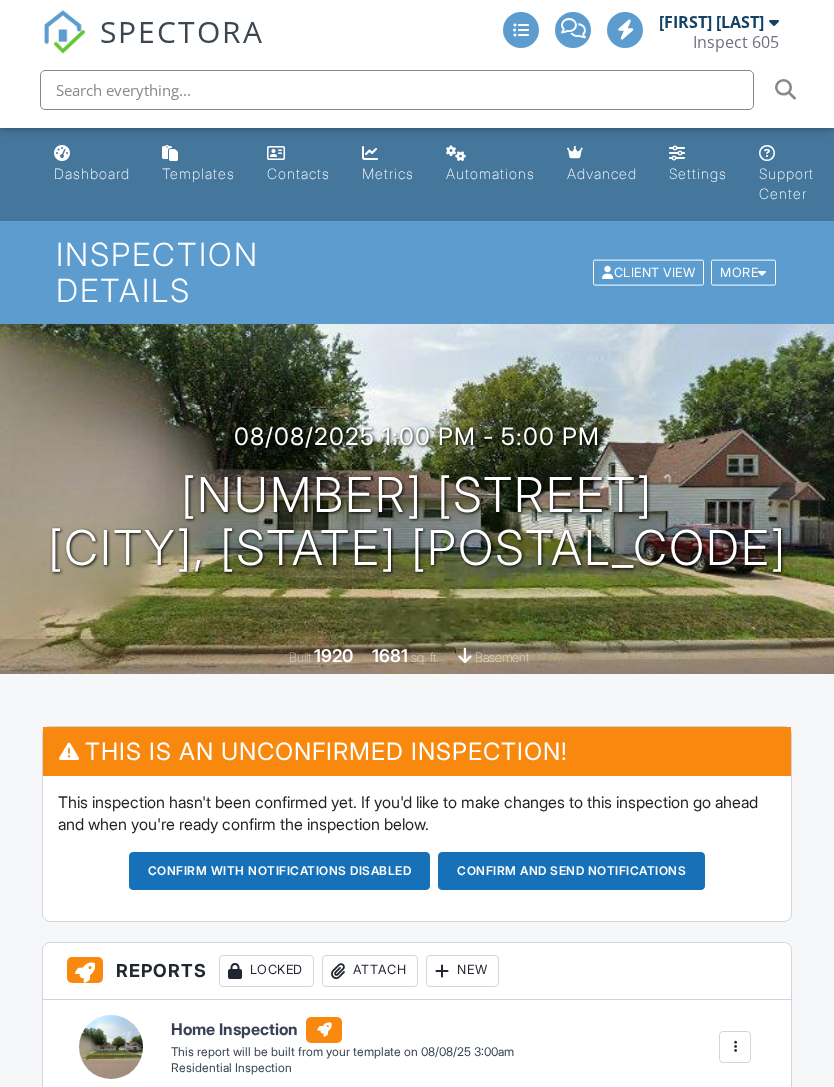 scroll, scrollTop: 0, scrollLeft: 0, axis: both 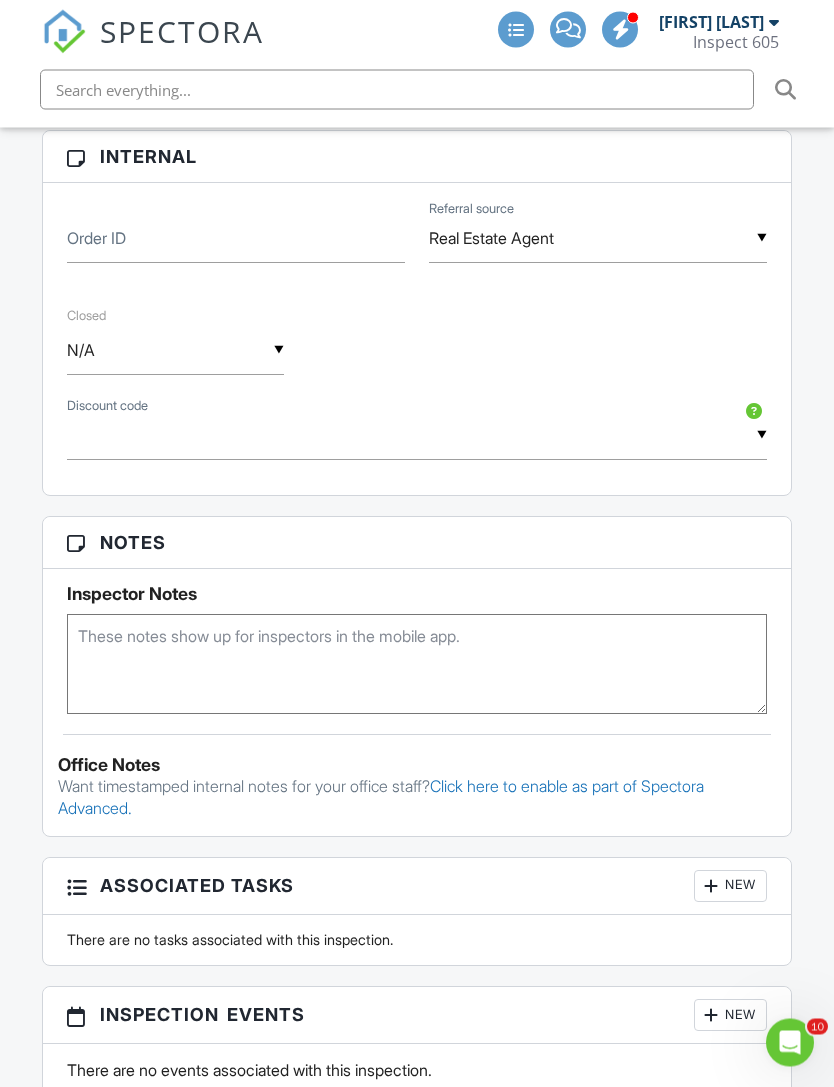click at bounding box center [417, 436] 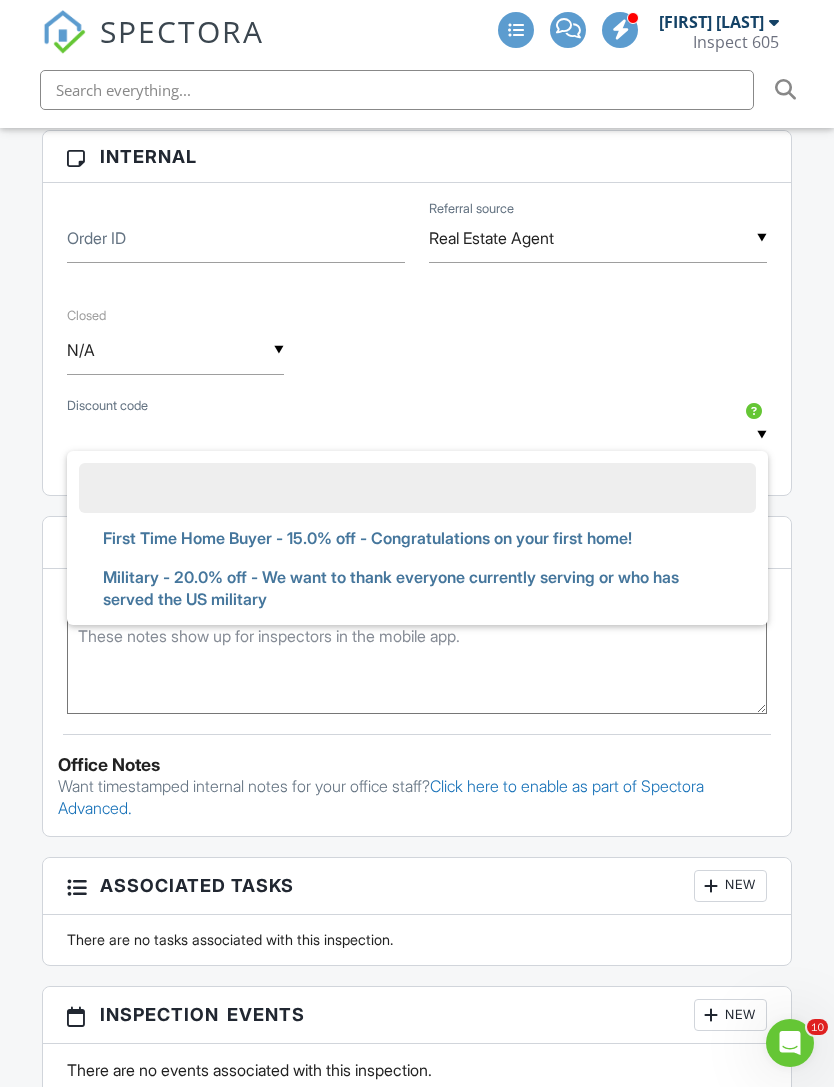 click on "First Time Home Buyer - 15.0% off - Congratulations on your first home!" at bounding box center (367, 538) 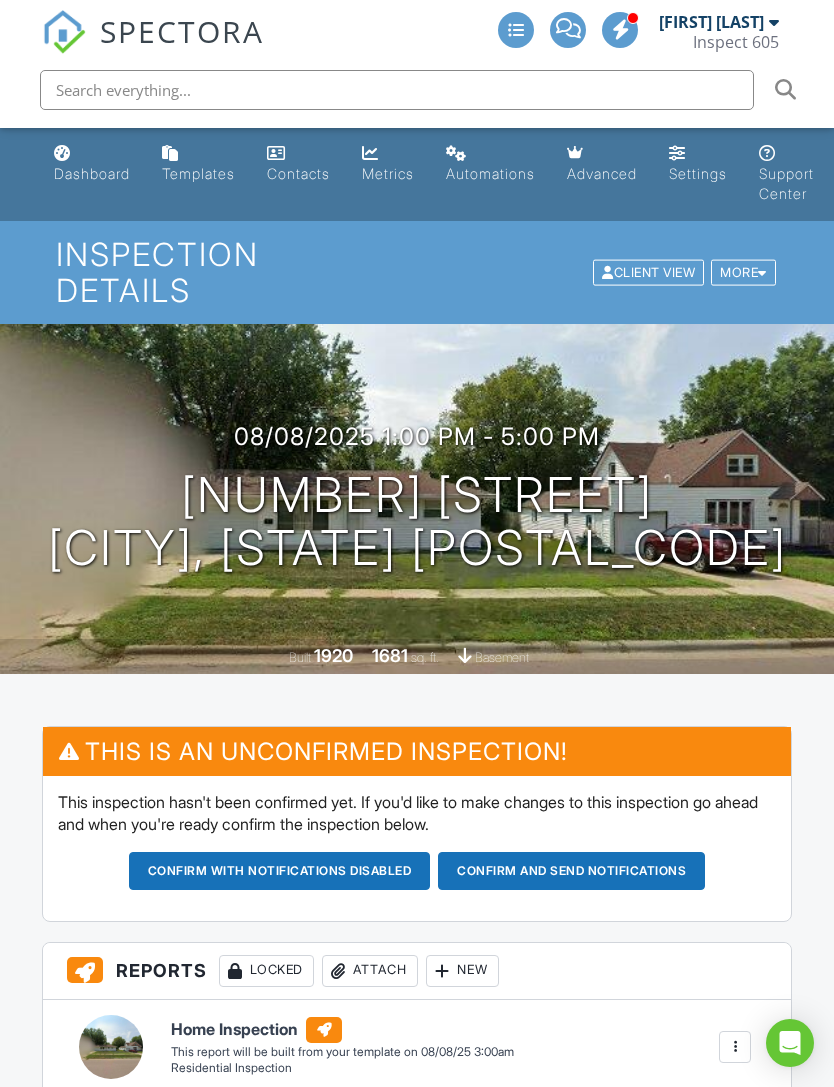 scroll, scrollTop: 1235, scrollLeft: 0, axis: vertical 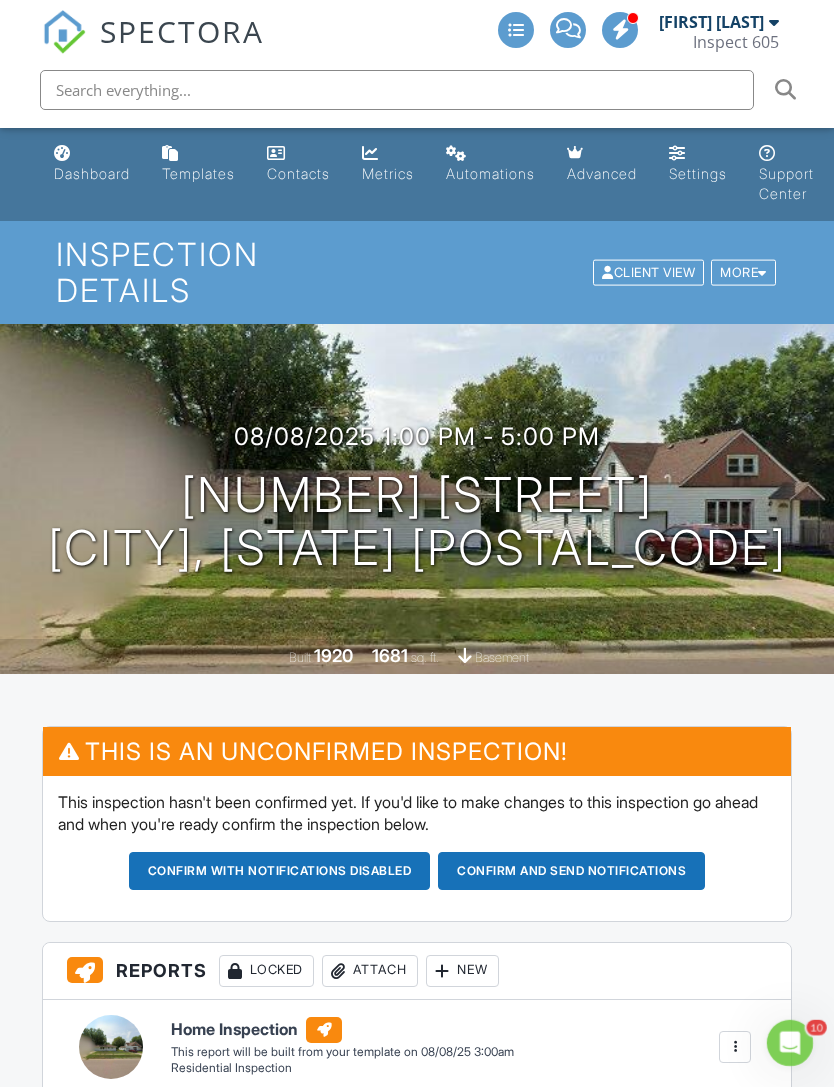 click on "Confirm and send notifications" at bounding box center [280, 871] 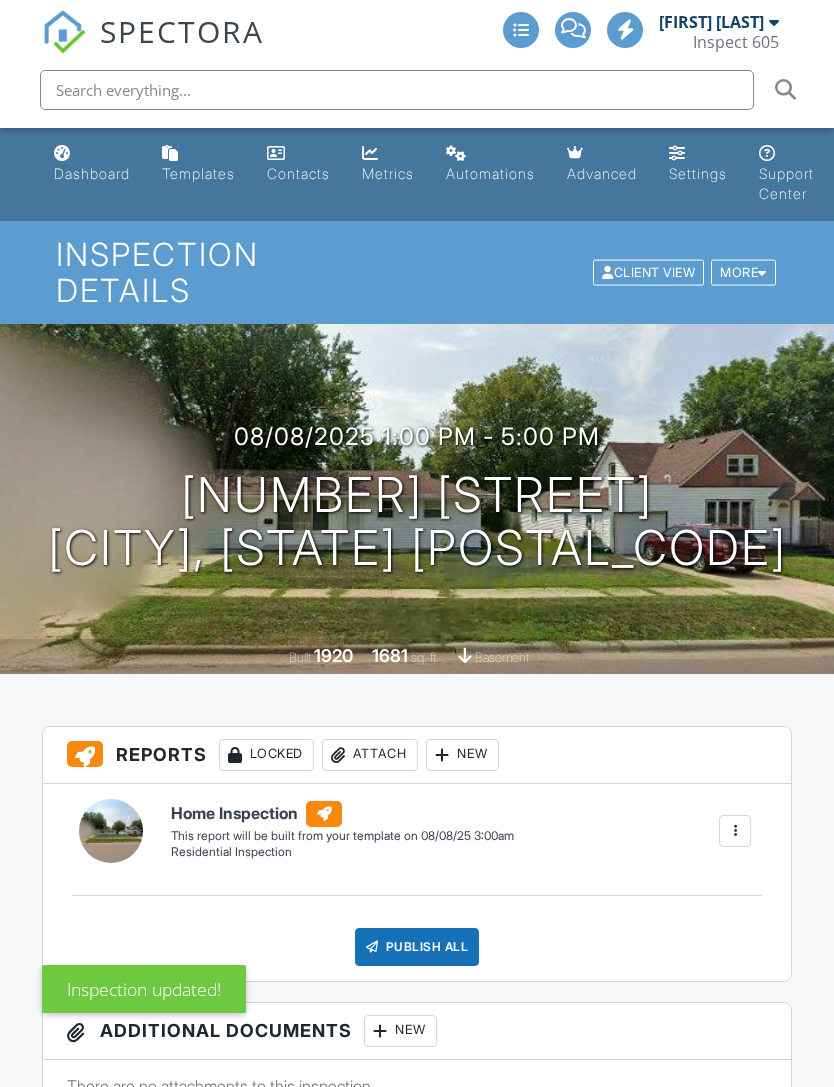scroll, scrollTop: 0, scrollLeft: 0, axis: both 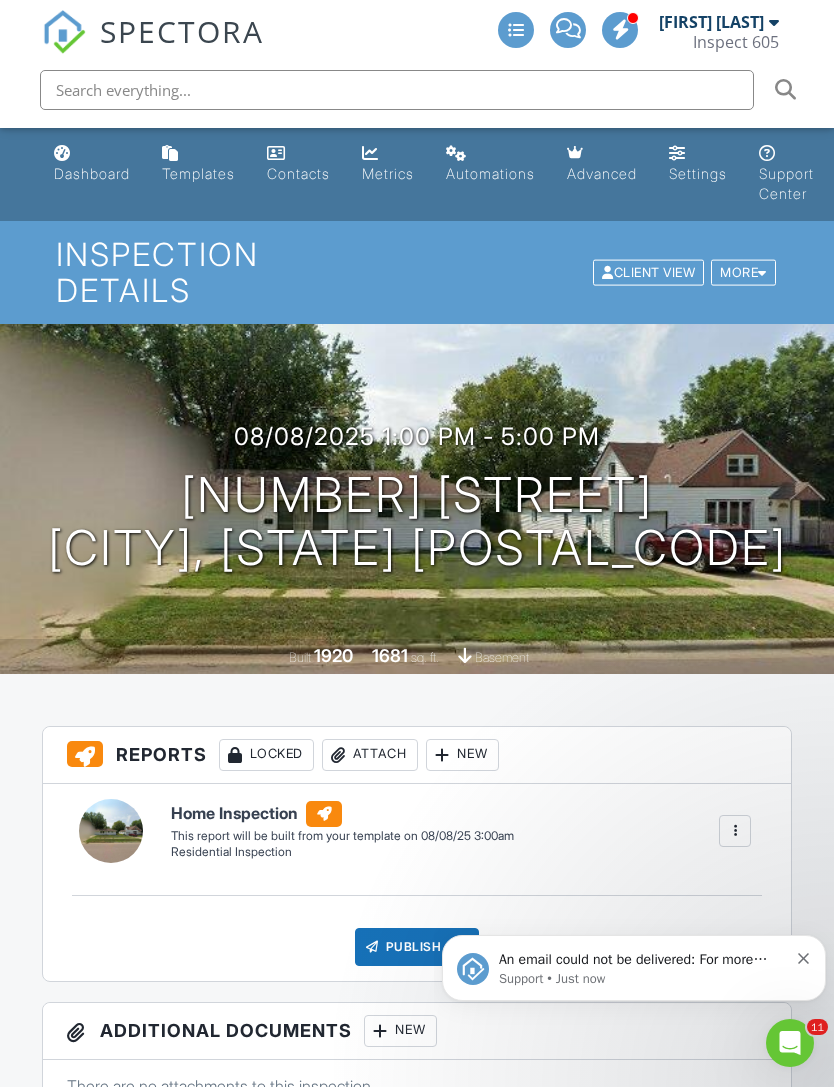 click on "Dashboard" at bounding box center [92, 173] 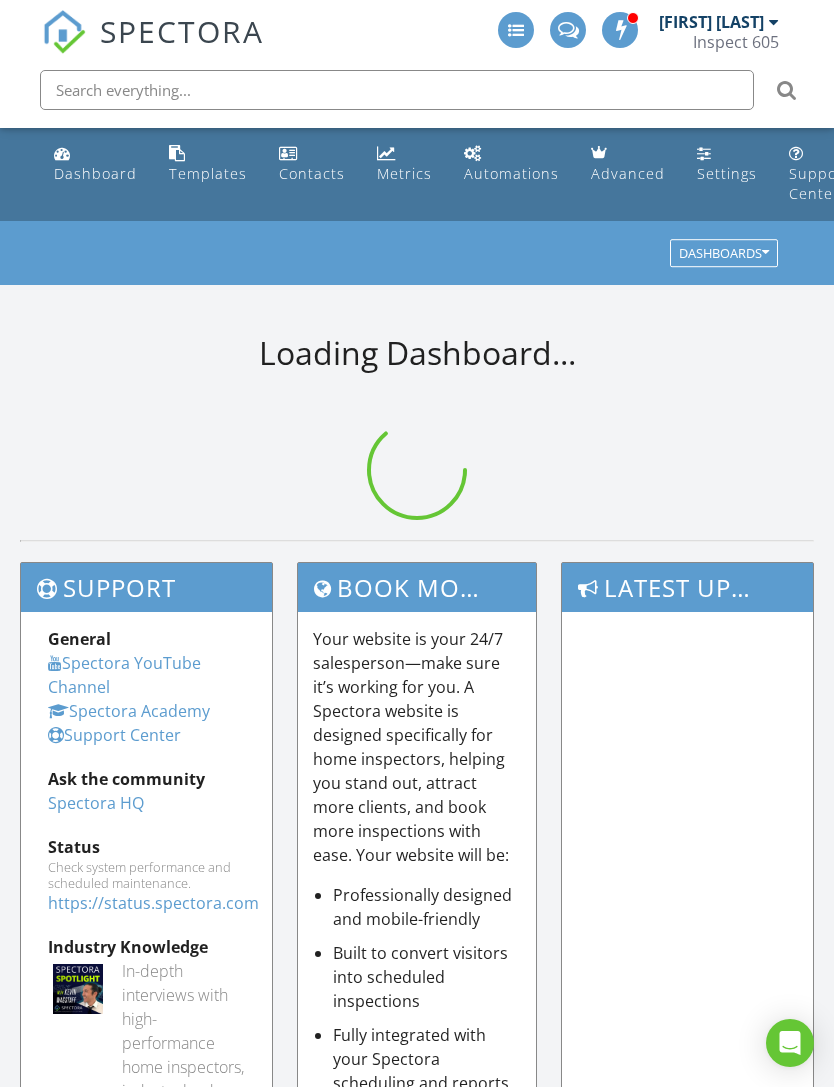scroll, scrollTop: 0, scrollLeft: 0, axis: both 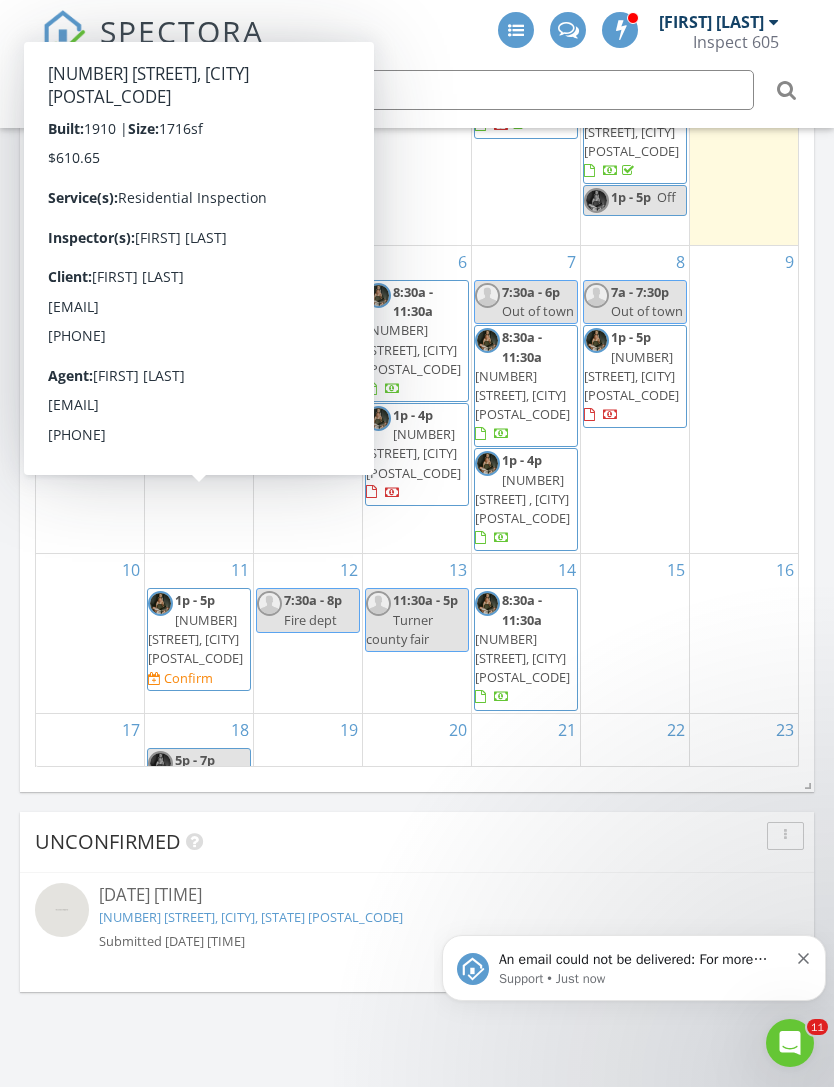 click on "20" at bounding box center [417, 730] 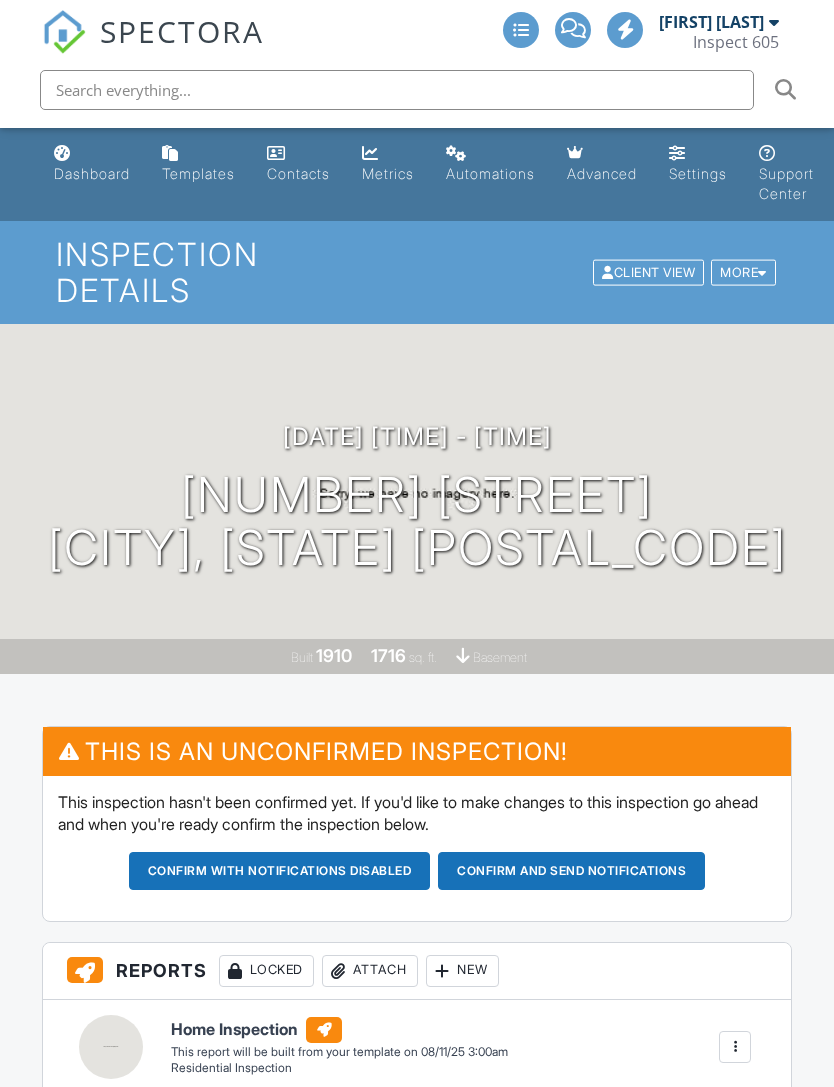 scroll, scrollTop: 0, scrollLeft: 0, axis: both 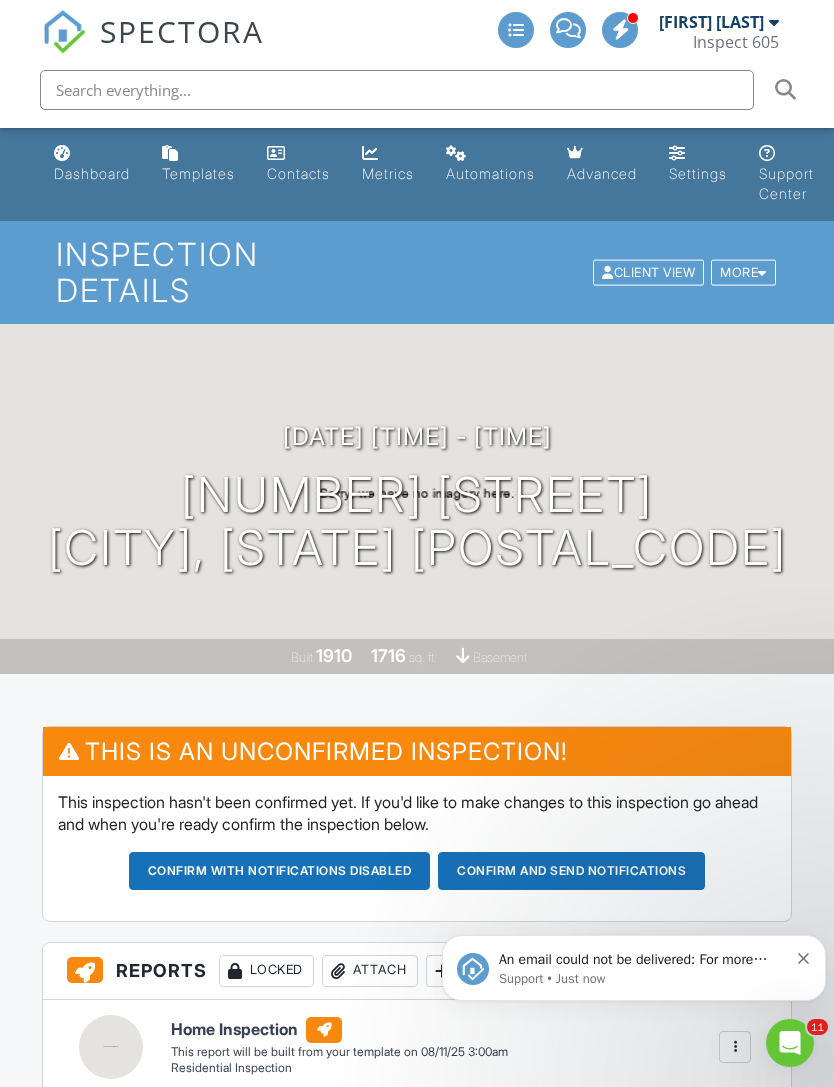 click on "More" at bounding box center [743, 272] 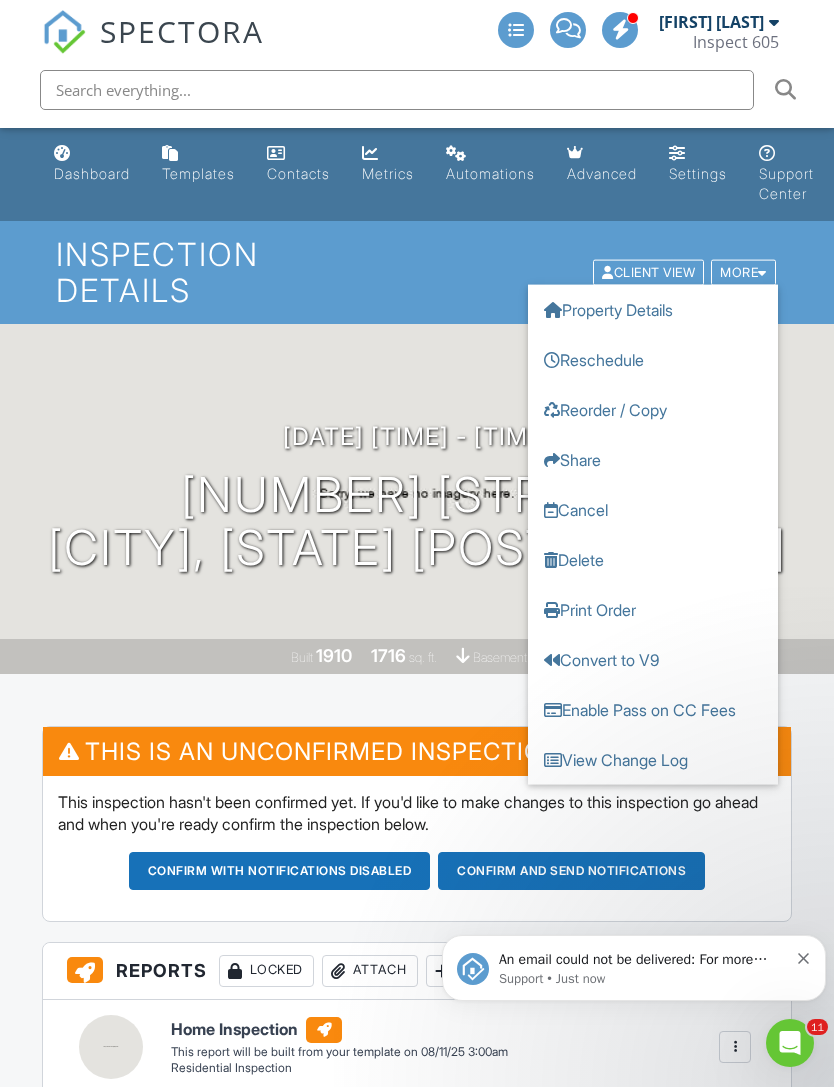click on "Reschedule" at bounding box center [653, 359] 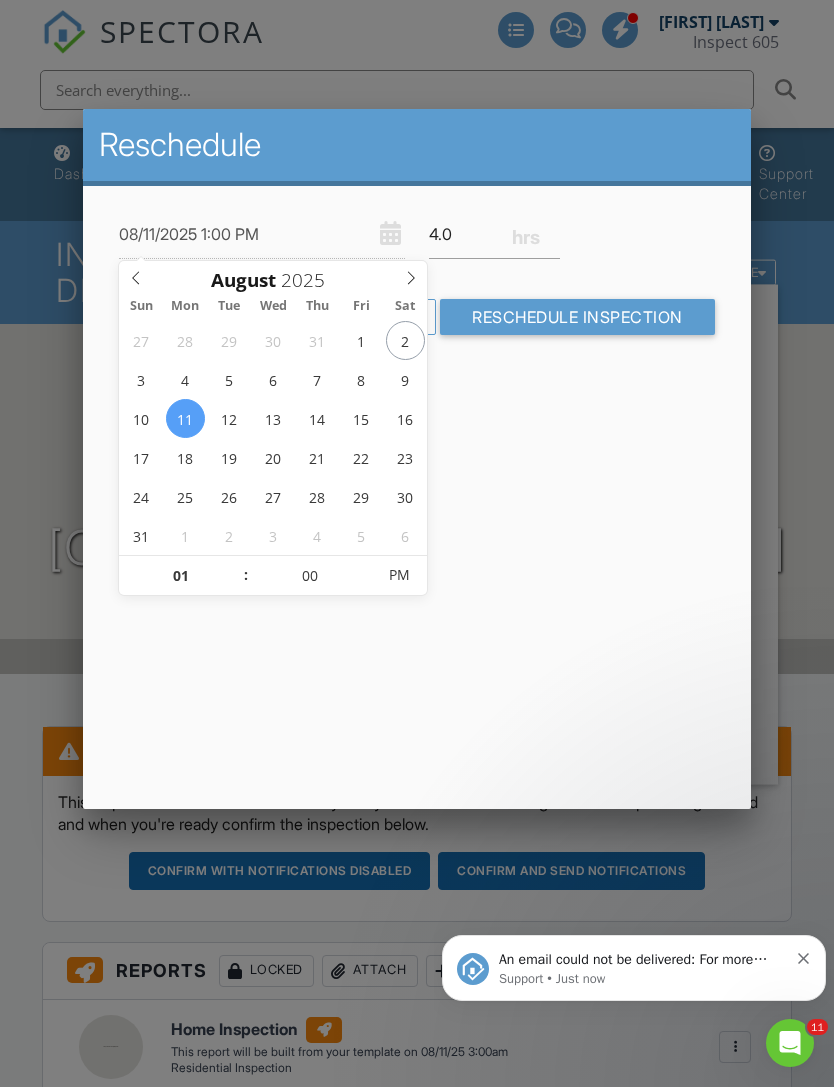 type on "08/05/2025 1:00 PM" 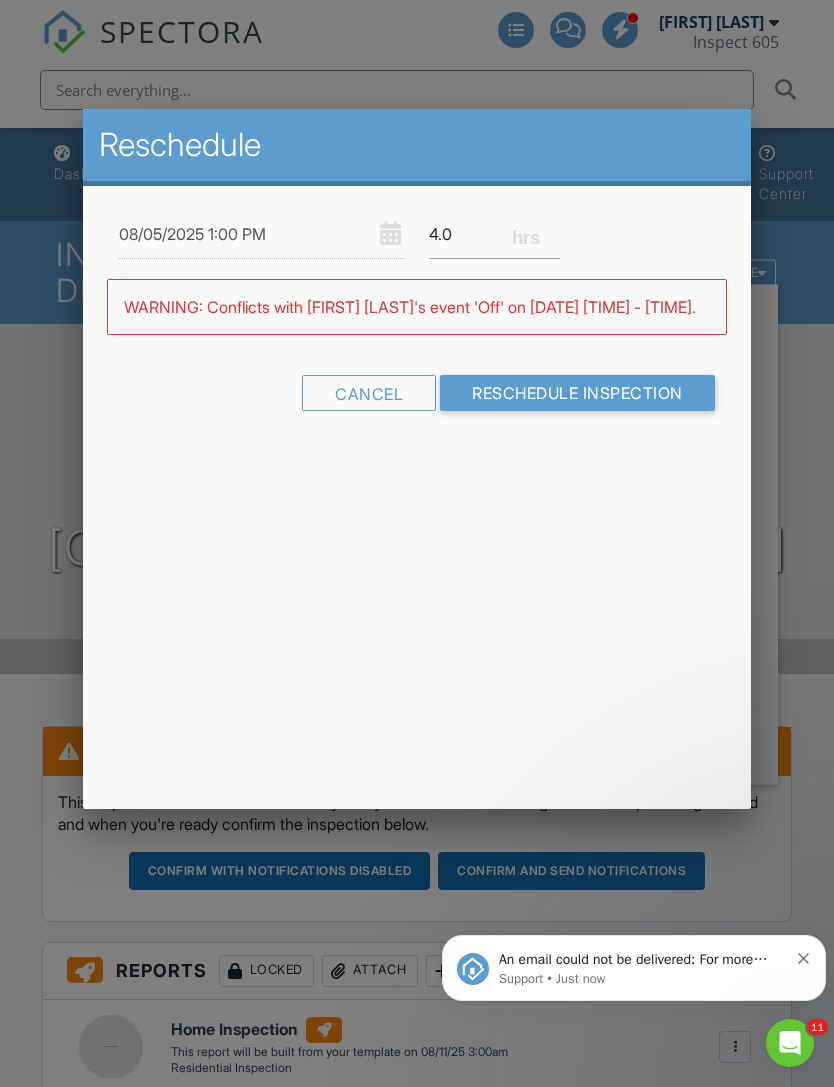 click on "Reschedule
08/05/2025 1:00 PM
4.0
Warning: this date/time is in the past.
WARNING: Conflicts with James Kurtenbach's event 'Off' on 08/05/2025  1:00 pm -  4:00 pm.
Cancel
Reschedule Inspection" at bounding box center [416, 459] 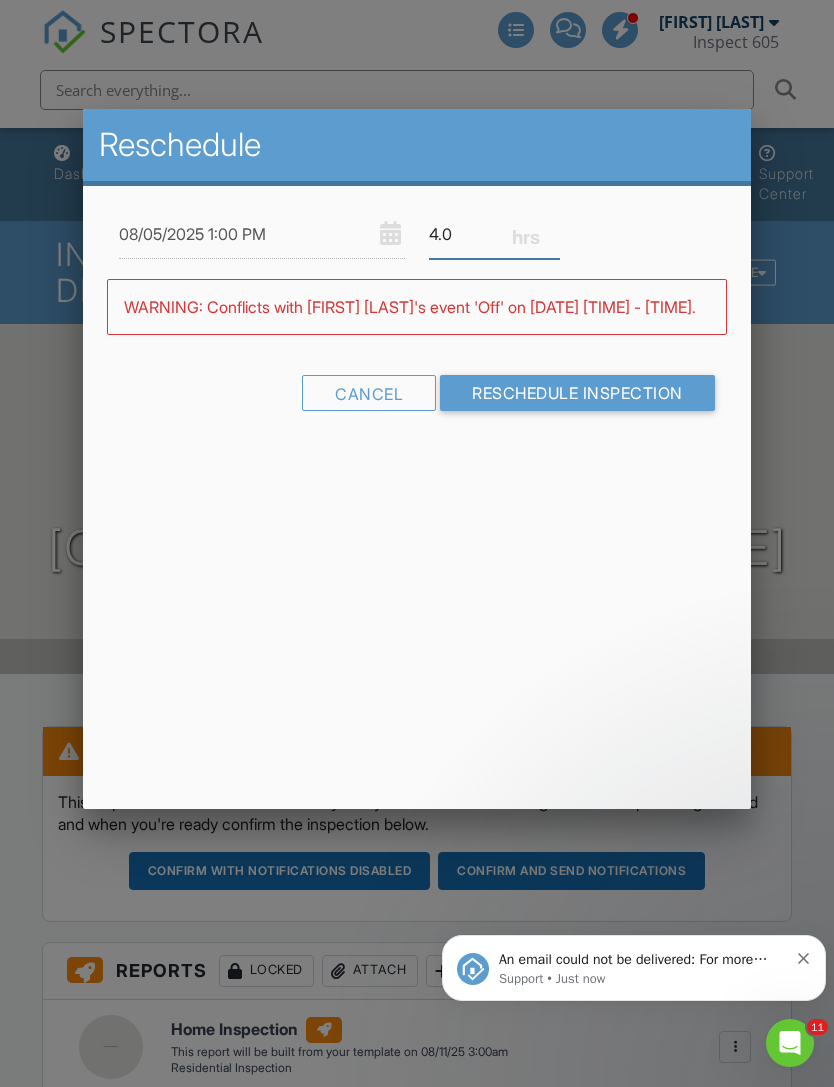 click on "4.0" at bounding box center (494, 234) 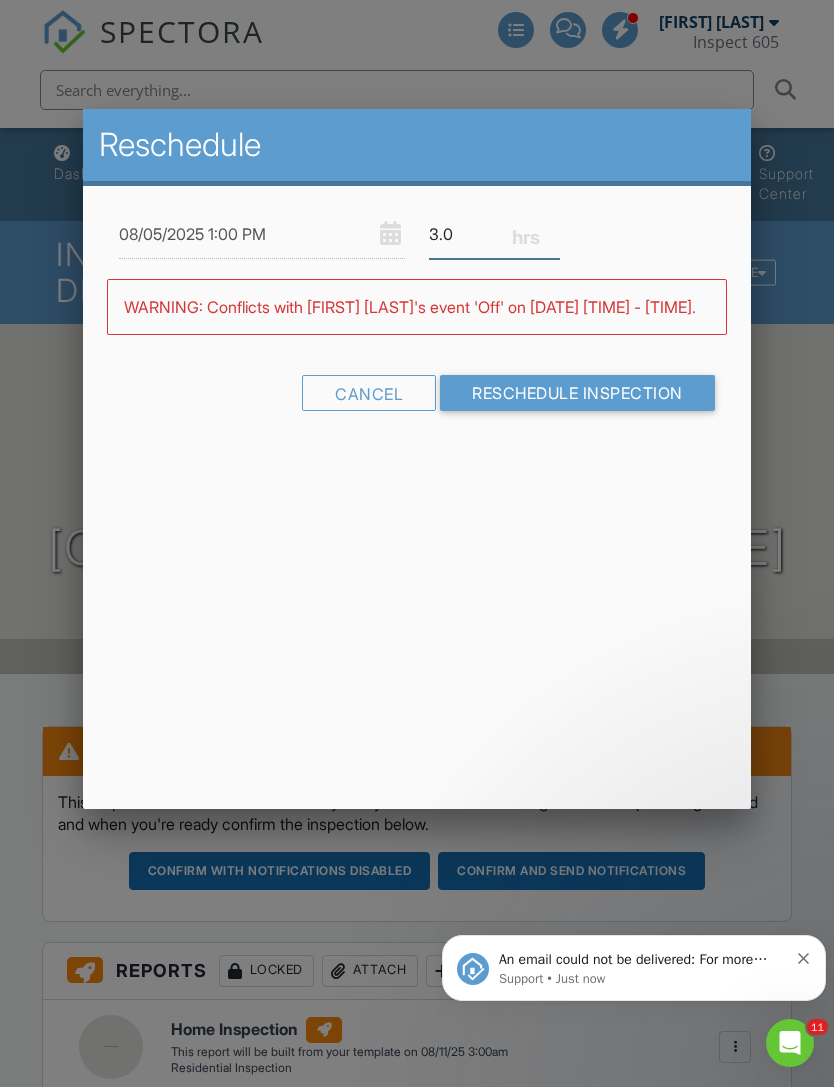 type on "3.0" 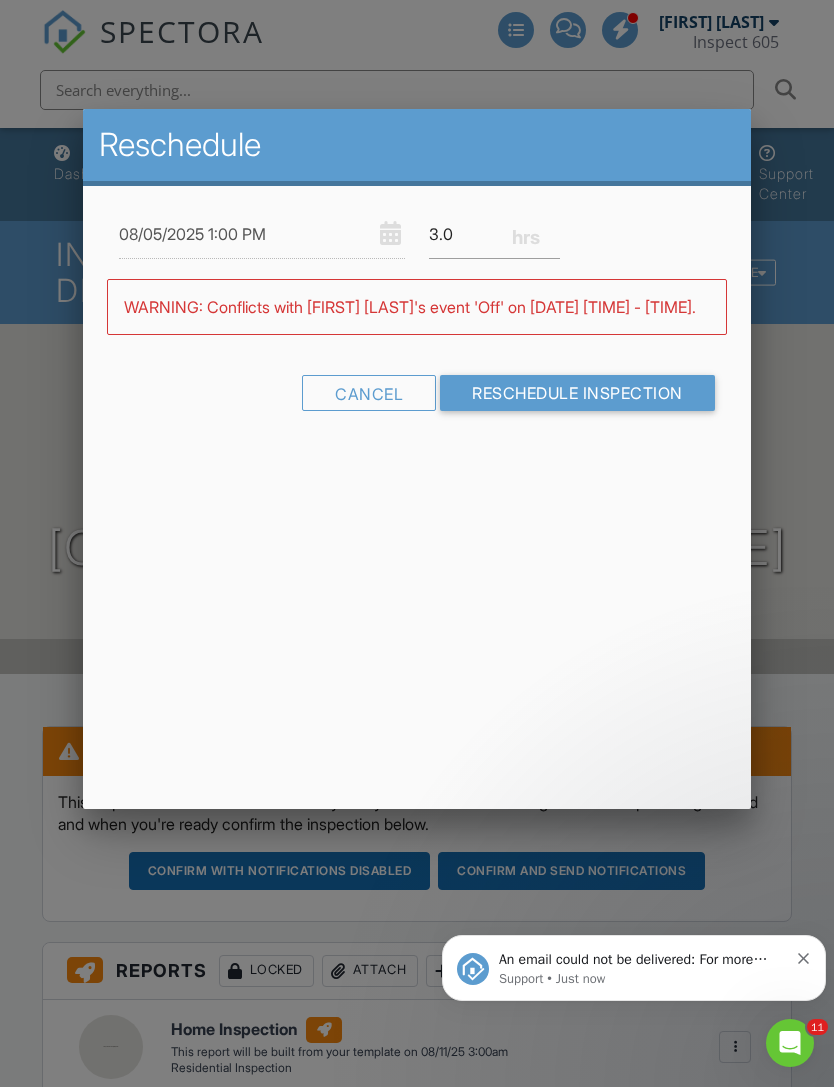 click on "Reschedule Inspection" at bounding box center [577, 393] 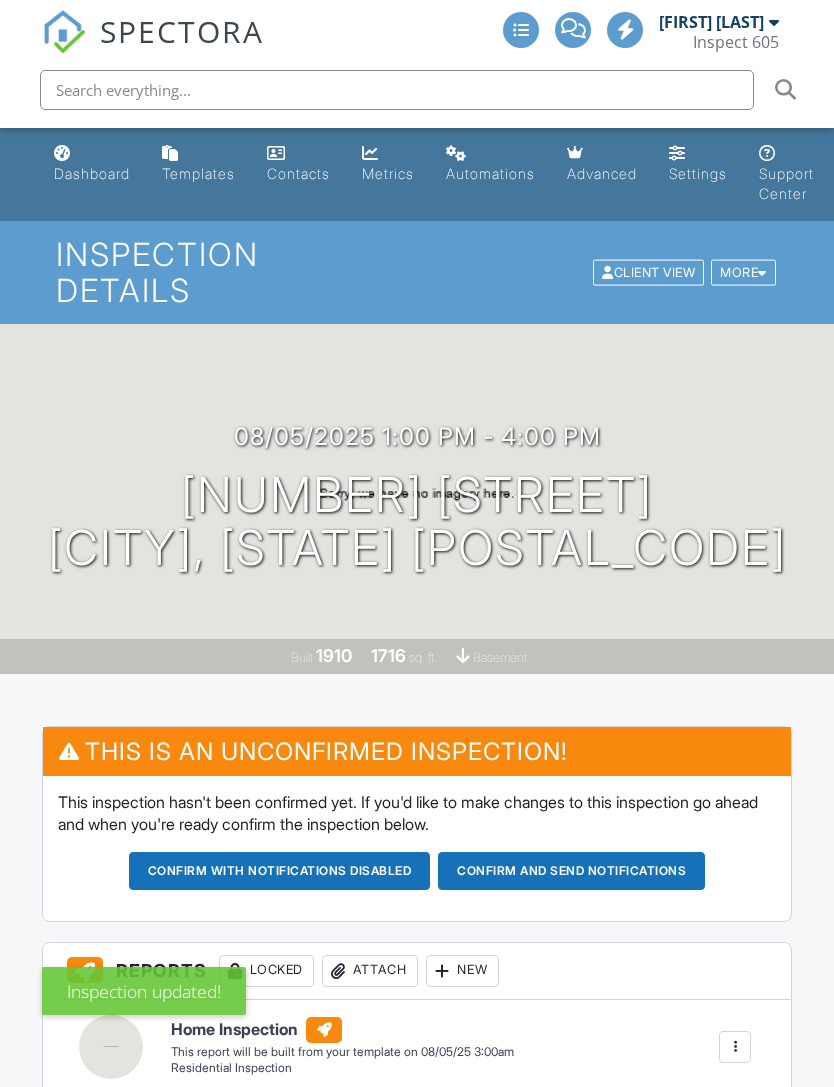 scroll, scrollTop: 0, scrollLeft: 0, axis: both 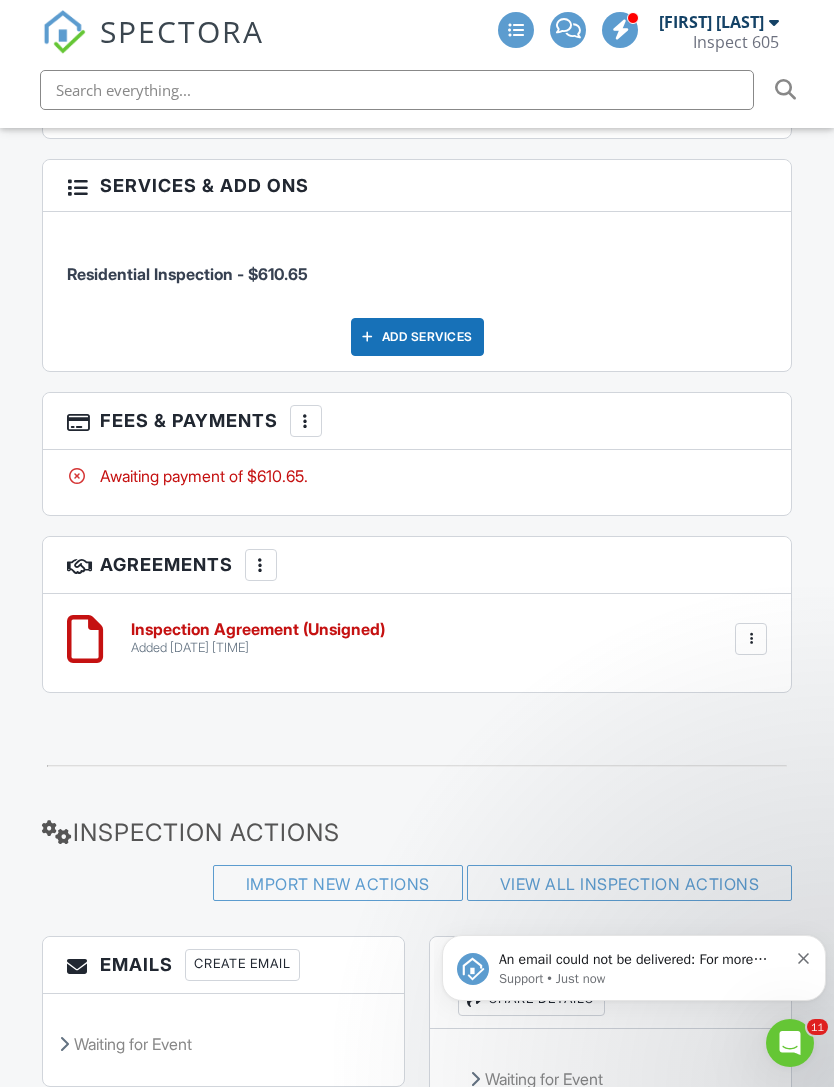 click at bounding box center (306, 421) 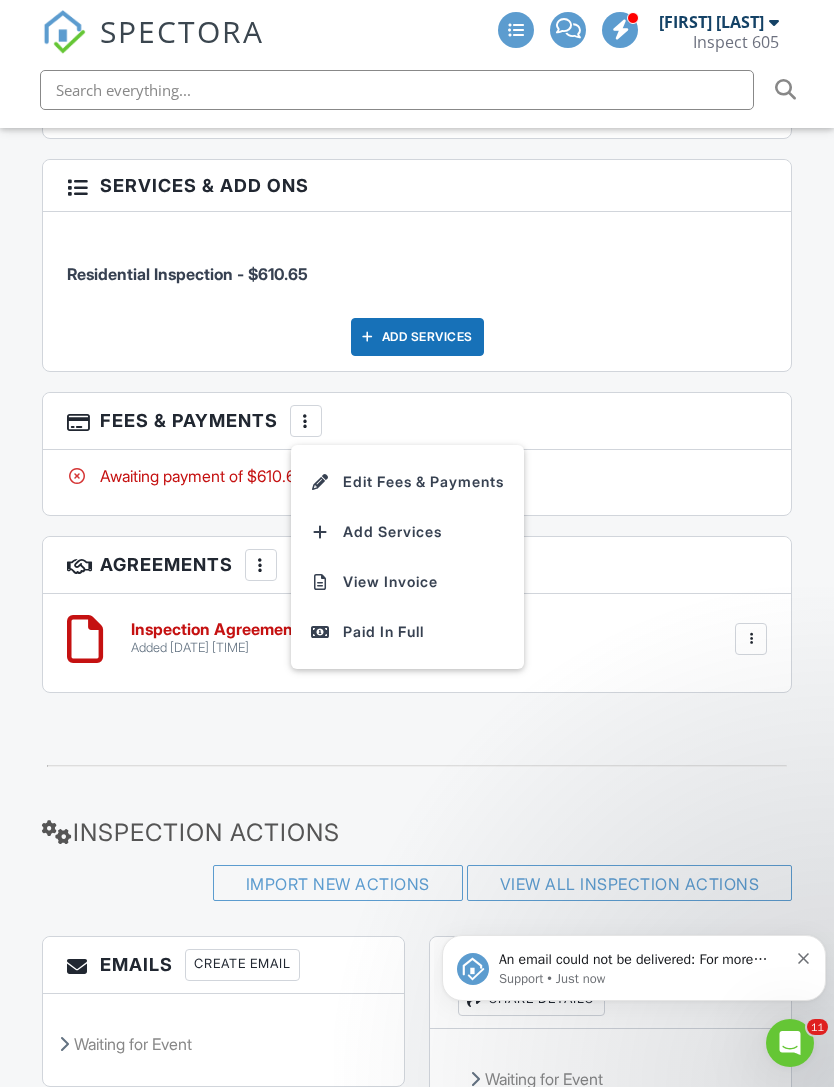 click on "Edit Fees & Payments" at bounding box center (407, 482) 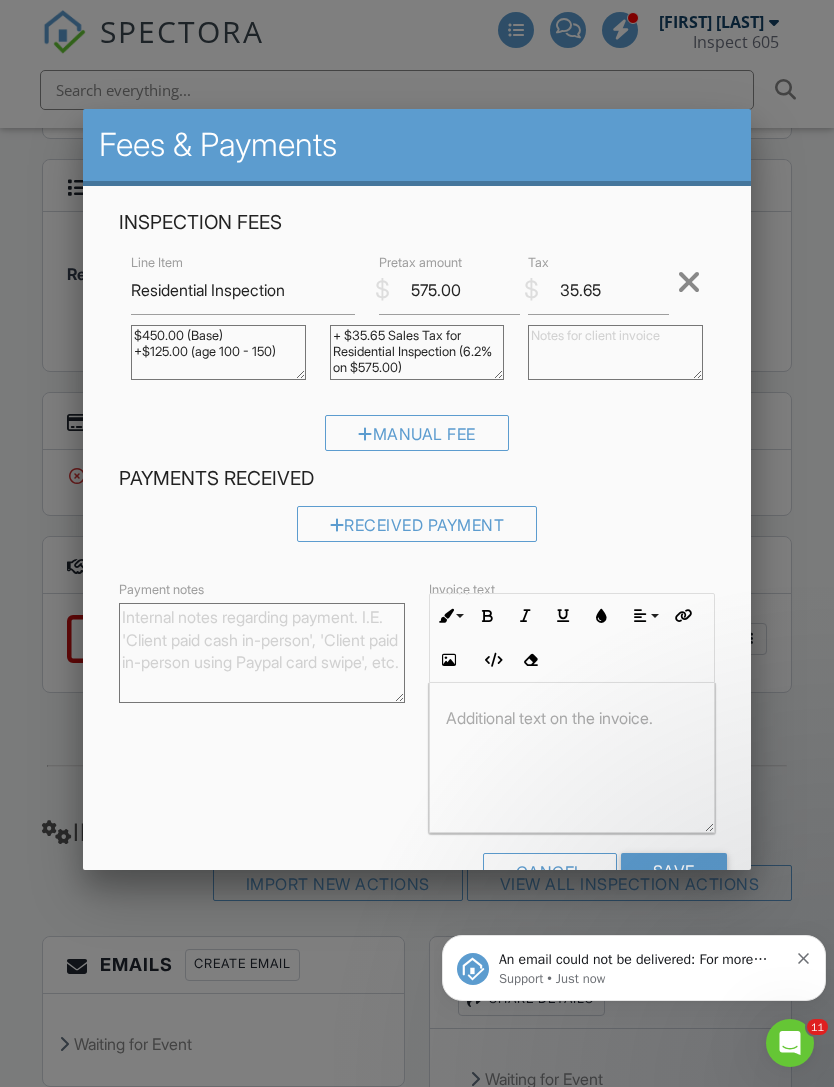 click on "$450.00 (Base)
+$125.00 (age 100 - 150)" at bounding box center [218, 352] 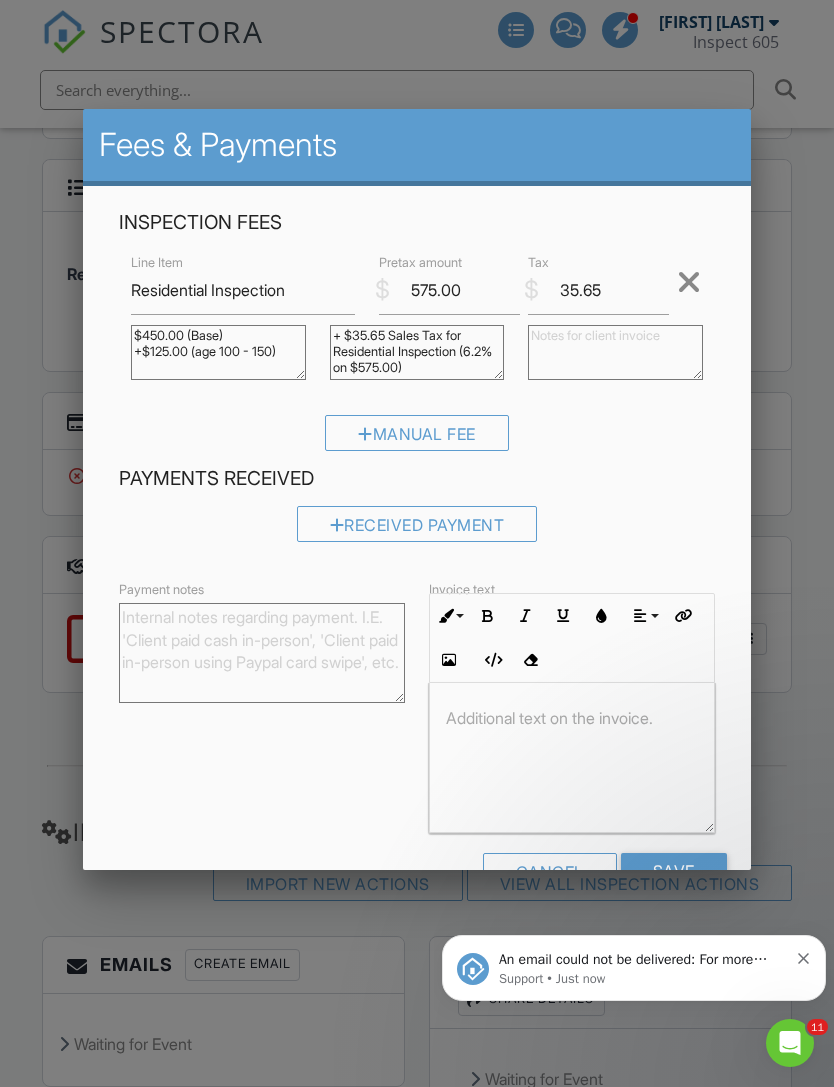 click on "$450.00 (Base)
+$125.00 (age 100 - 150)" at bounding box center (218, 352) 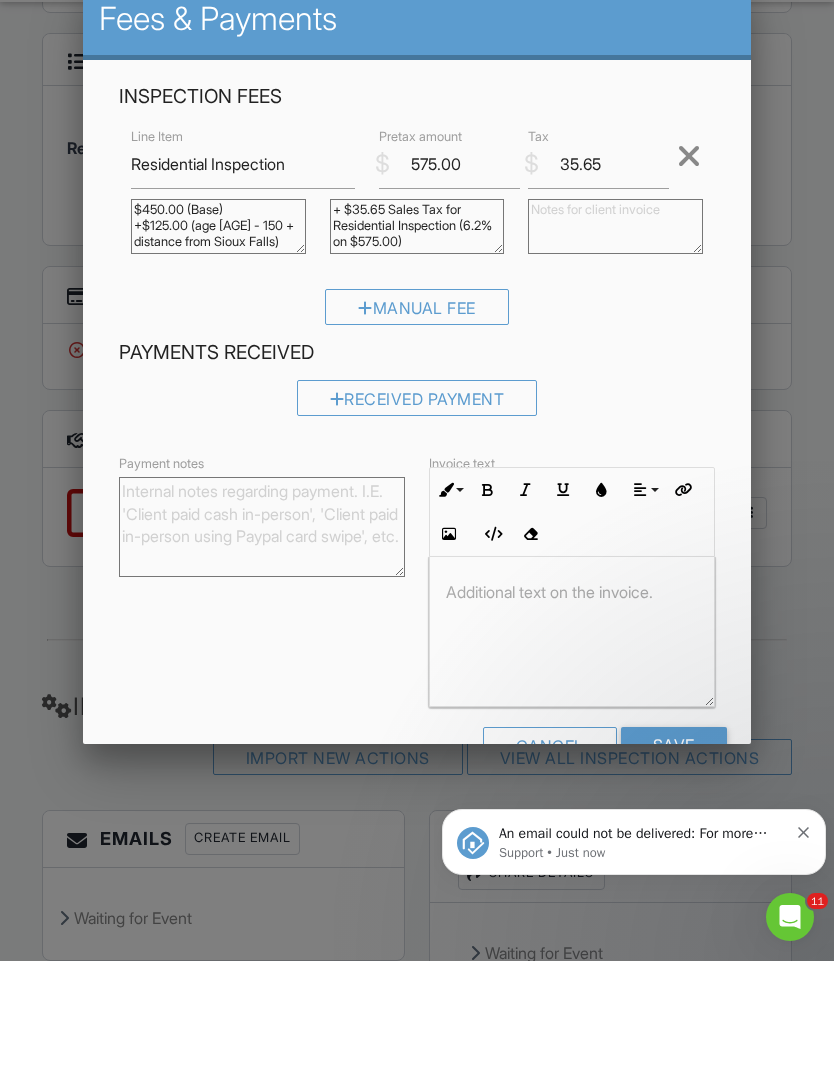 scroll, scrollTop: 3118, scrollLeft: 0, axis: vertical 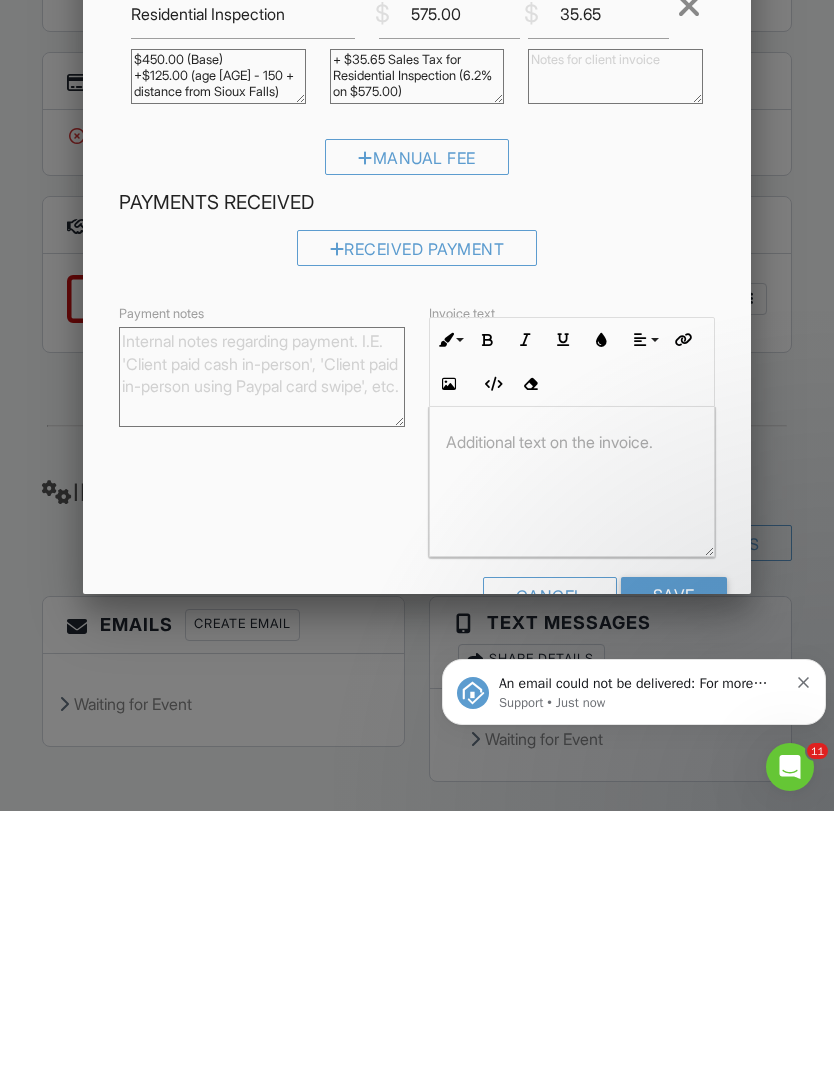 type on "$450.00 (Base)
+$125.00 (age 100 - 150 + distance from Sioux Falls)" 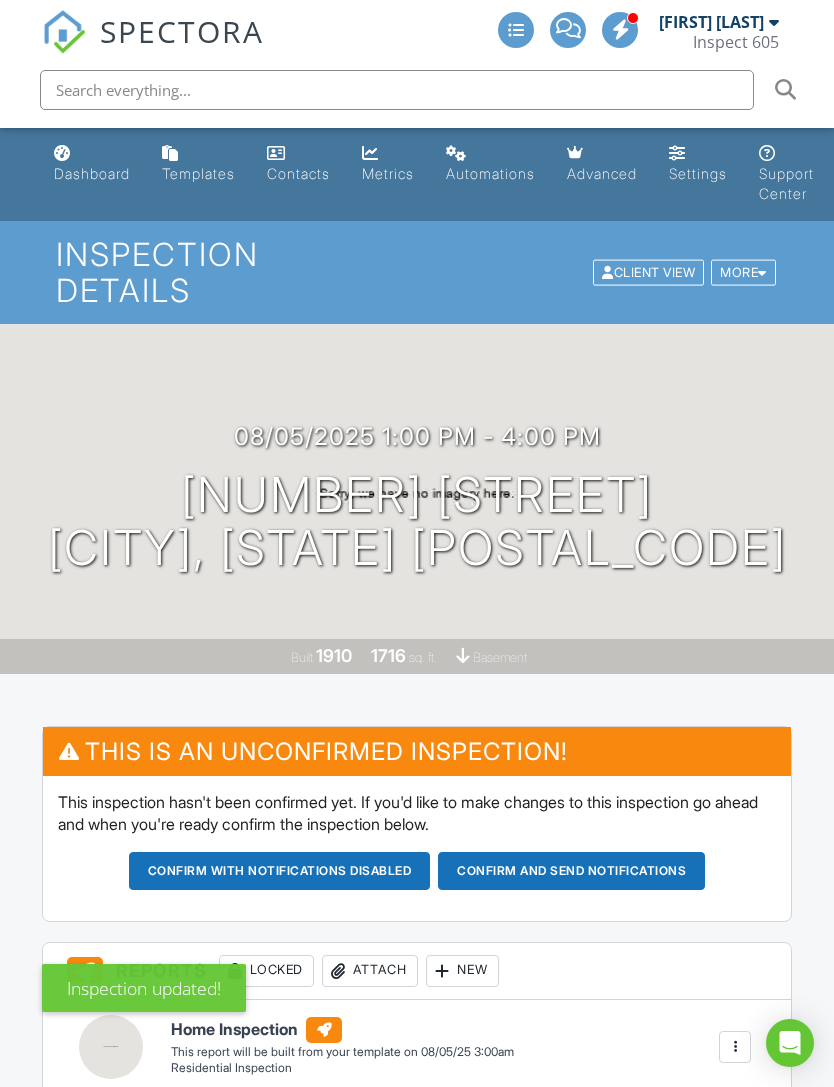 scroll, scrollTop: 0, scrollLeft: 0, axis: both 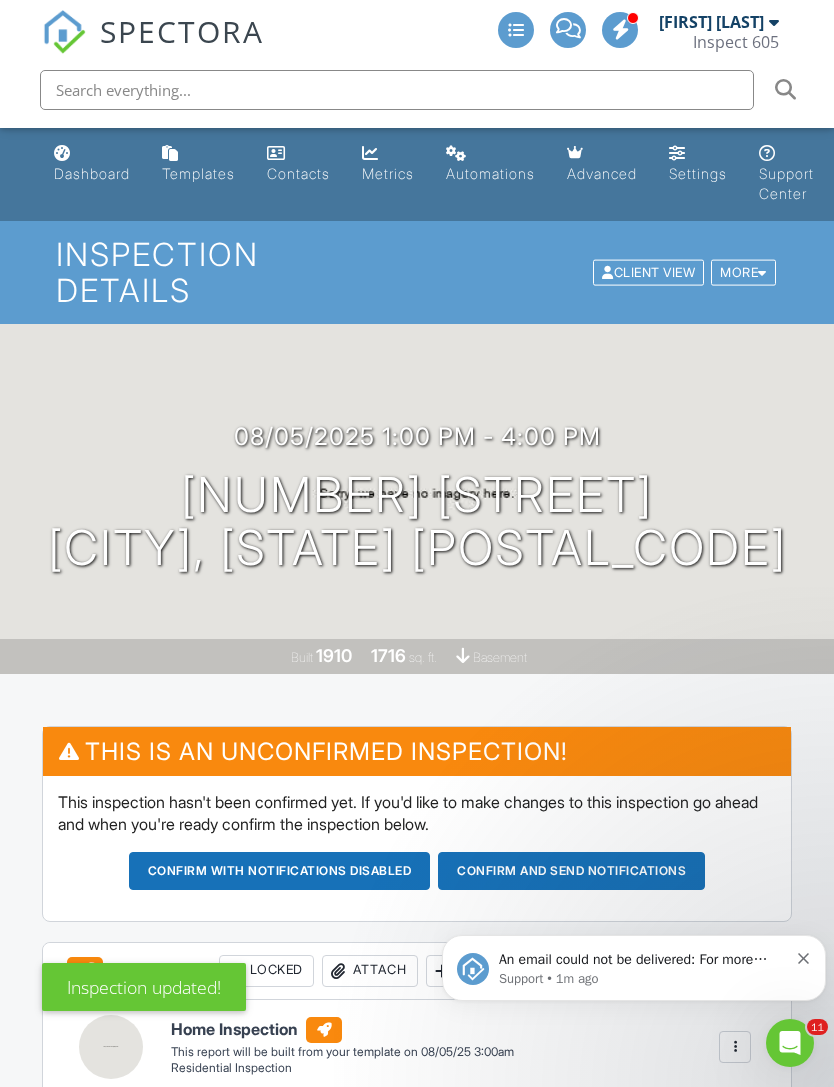 click on "Confirm and send notifications" at bounding box center (280, 871) 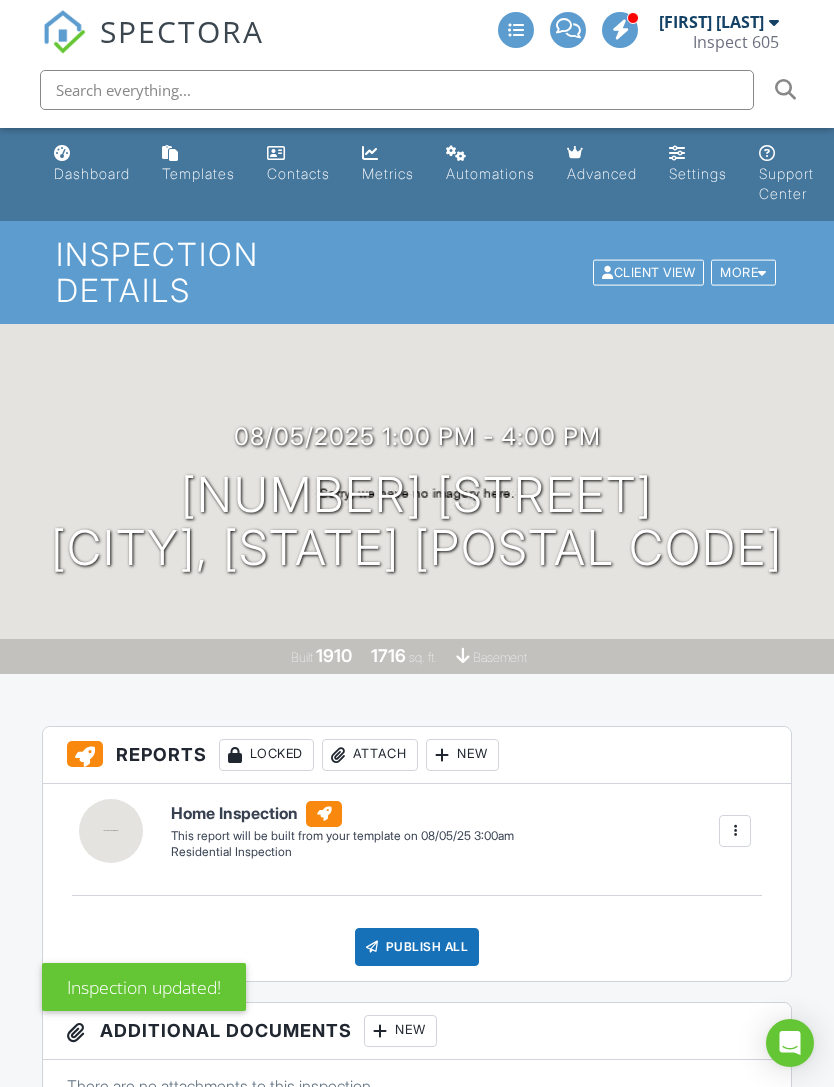 scroll, scrollTop: 0, scrollLeft: 0, axis: both 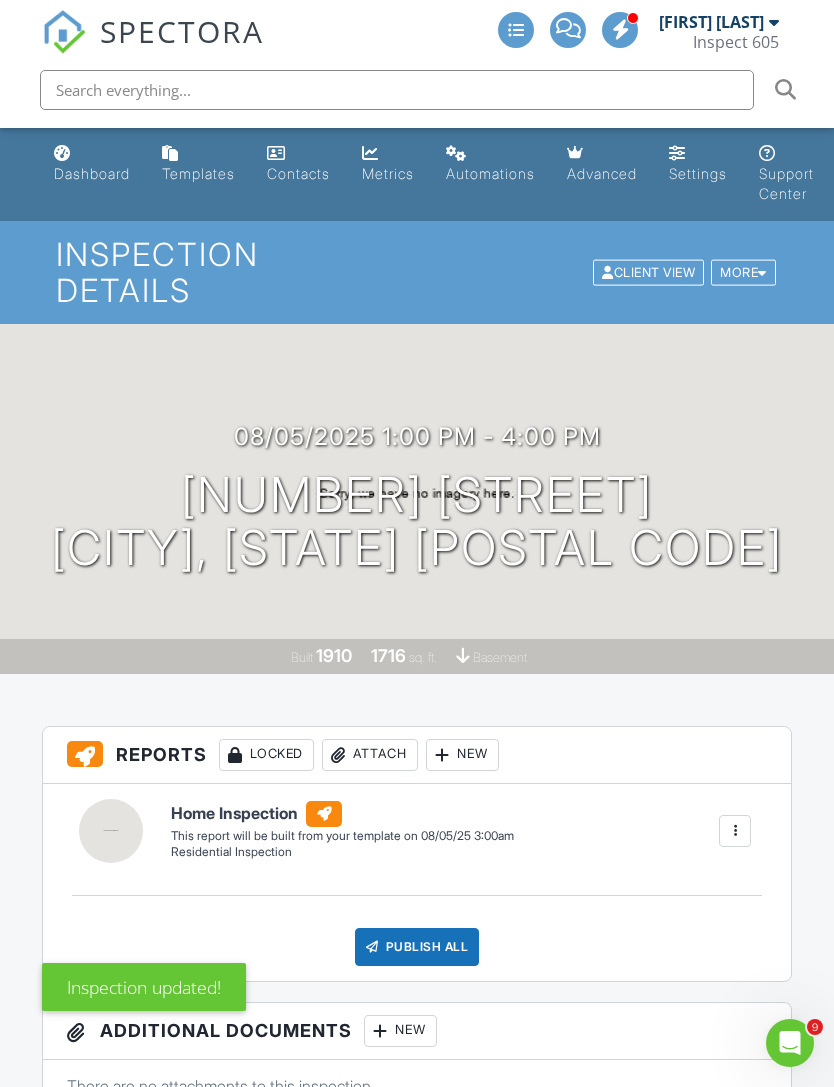 click on "Dashboard" at bounding box center (92, 164) 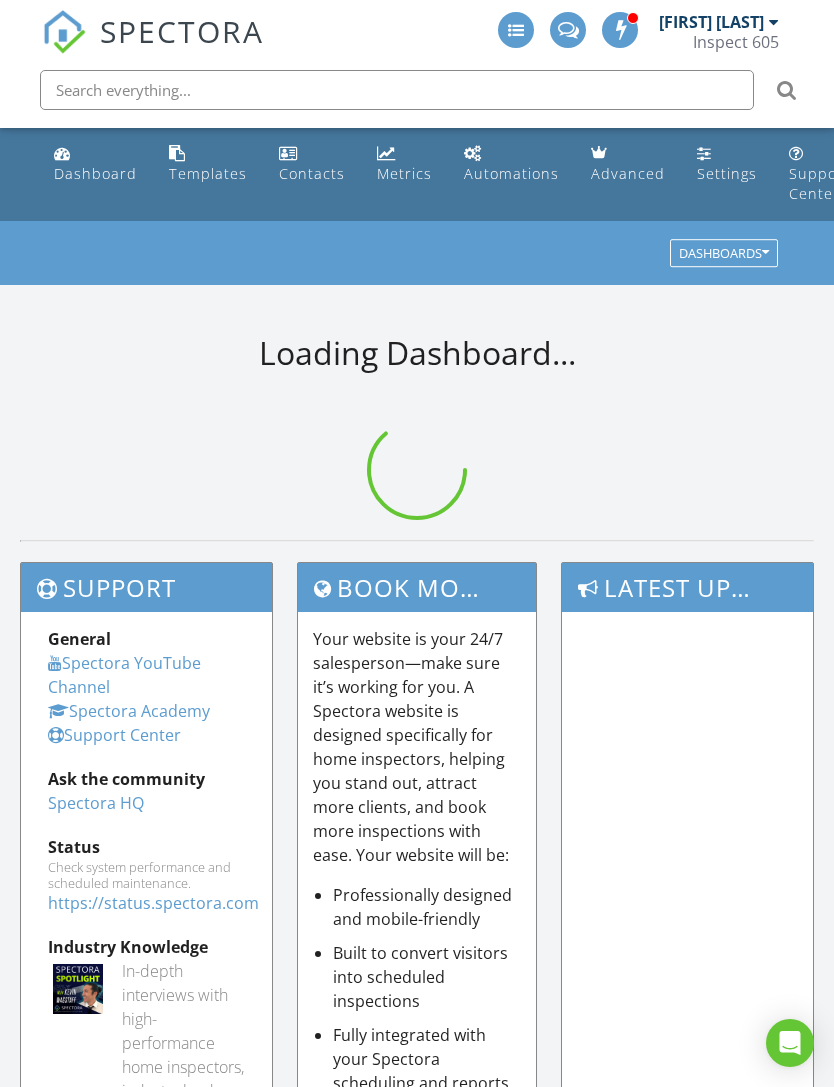 scroll, scrollTop: 0, scrollLeft: 0, axis: both 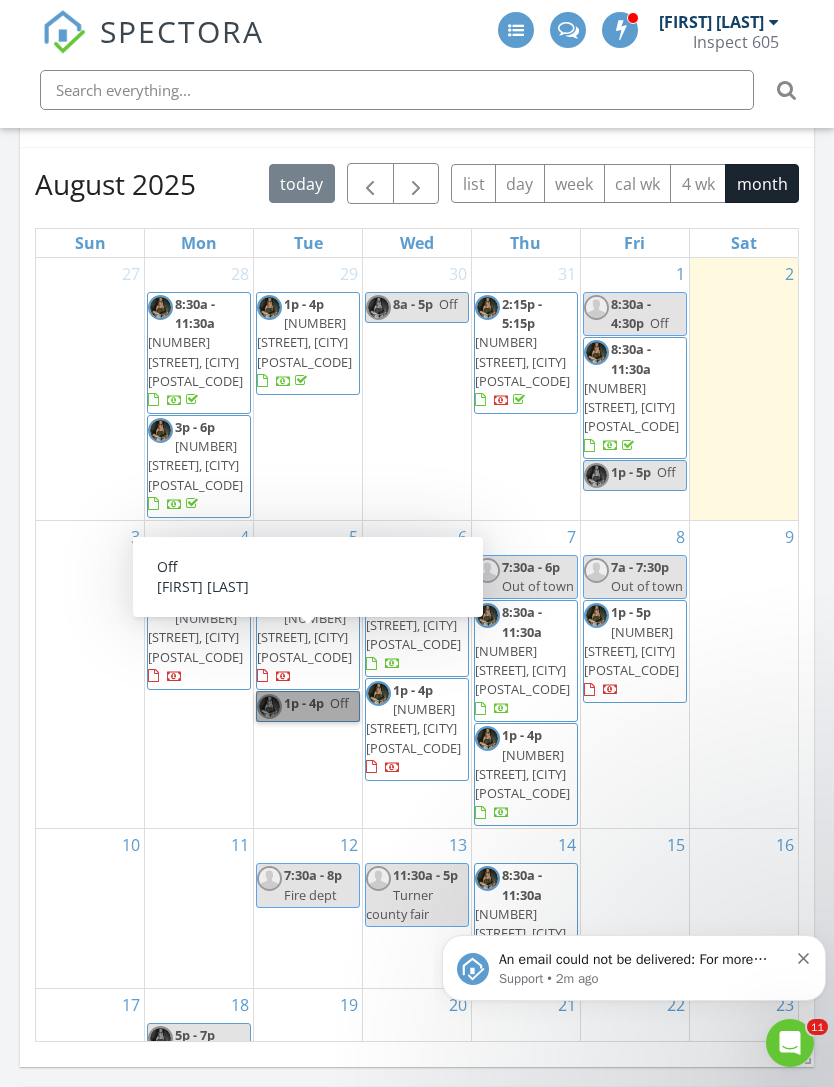 click on "1p - 4p
Off" at bounding box center (308, 706) 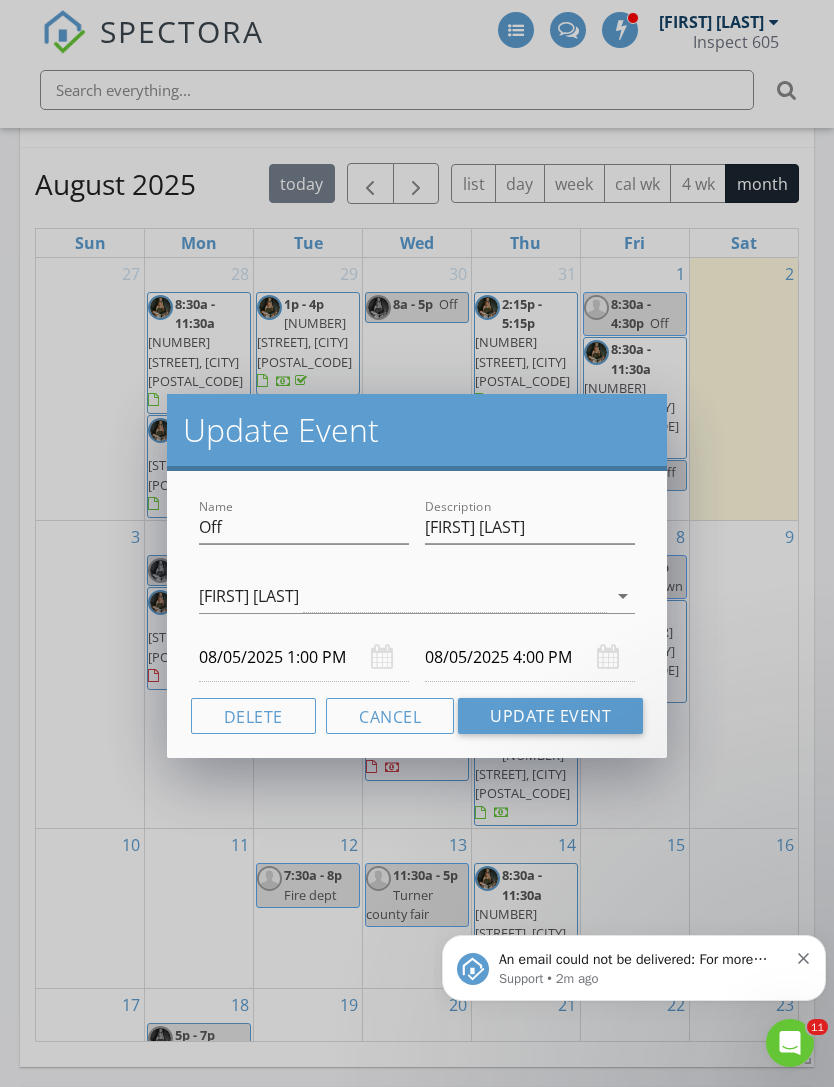 click on "Delete" at bounding box center (253, 716) 